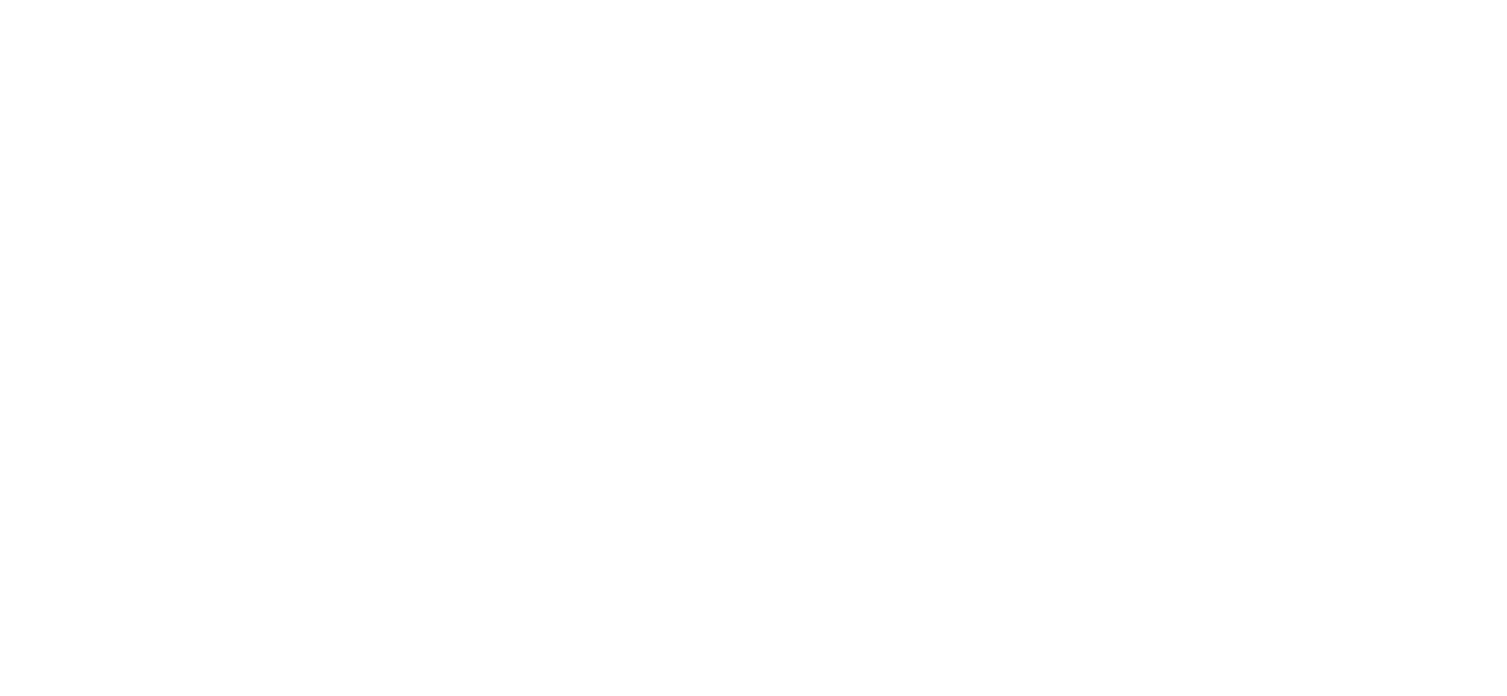 scroll, scrollTop: 0, scrollLeft: 0, axis: both 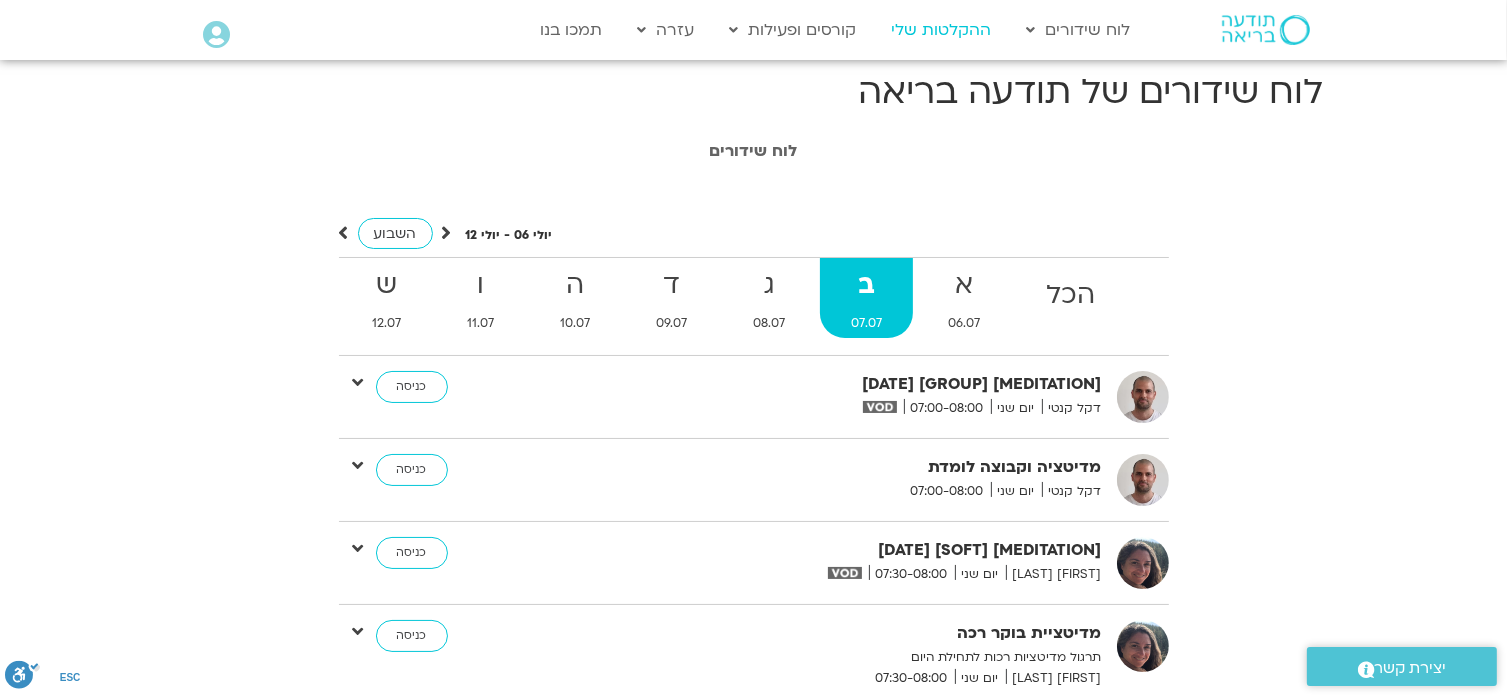click on "ההקלטות שלי" at bounding box center (942, 30) 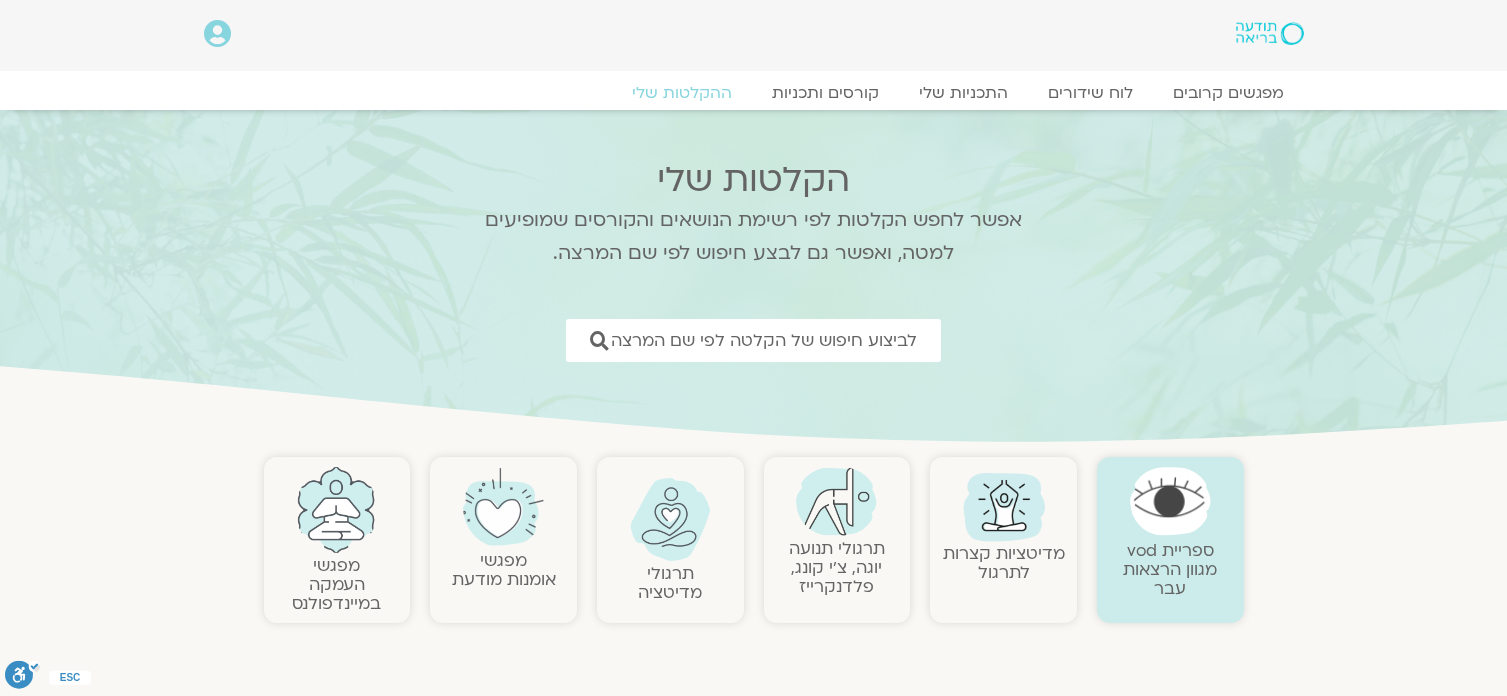 scroll, scrollTop: 0, scrollLeft: 0, axis: both 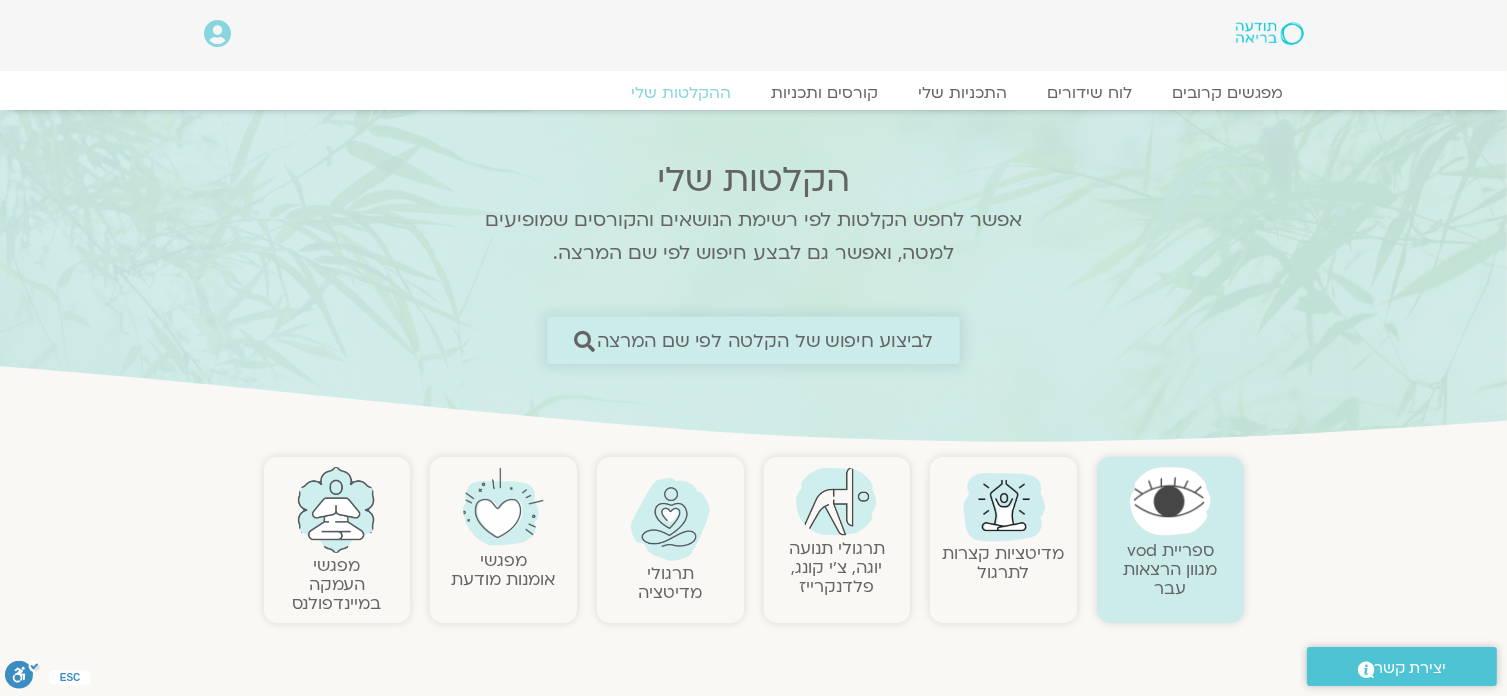 click on "לביצוע חיפוש של הקלטה לפי שם המרצה" at bounding box center [765, 340] 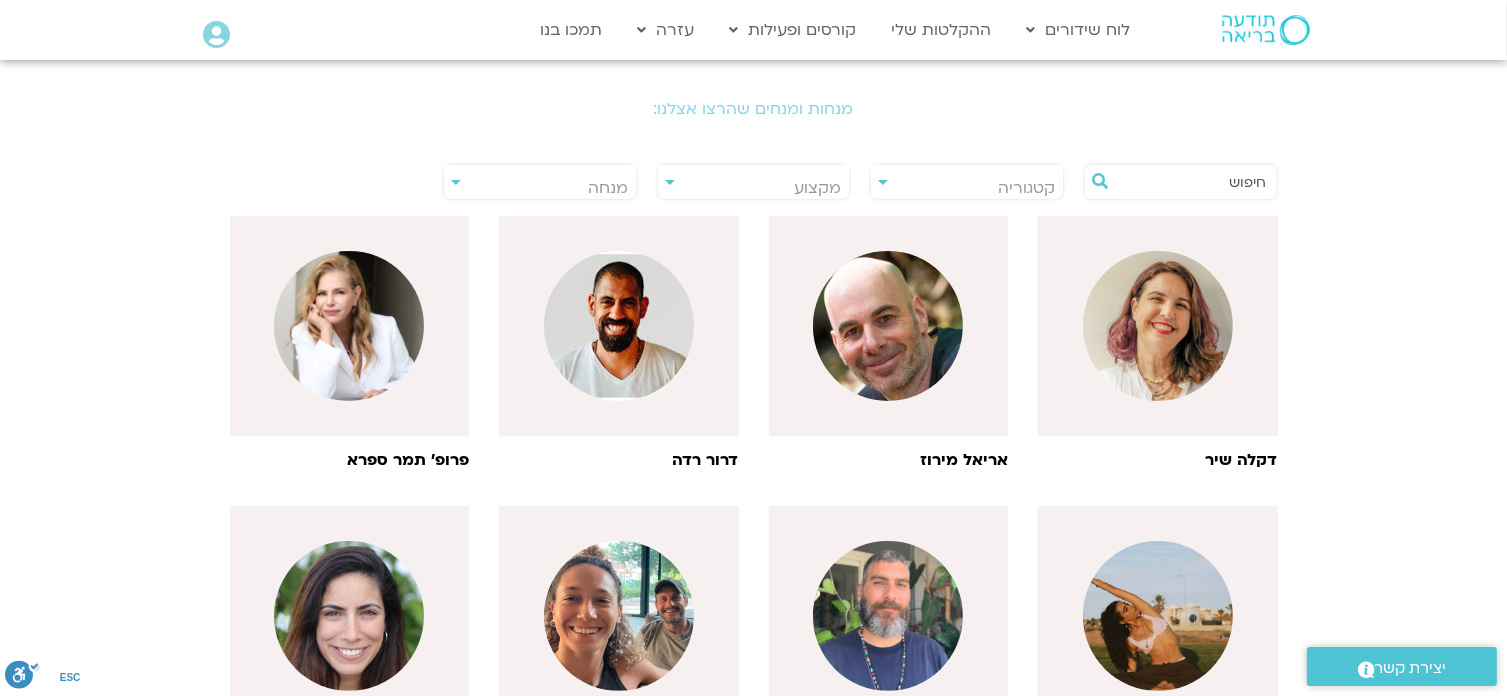 scroll, scrollTop: 400, scrollLeft: 0, axis: vertical 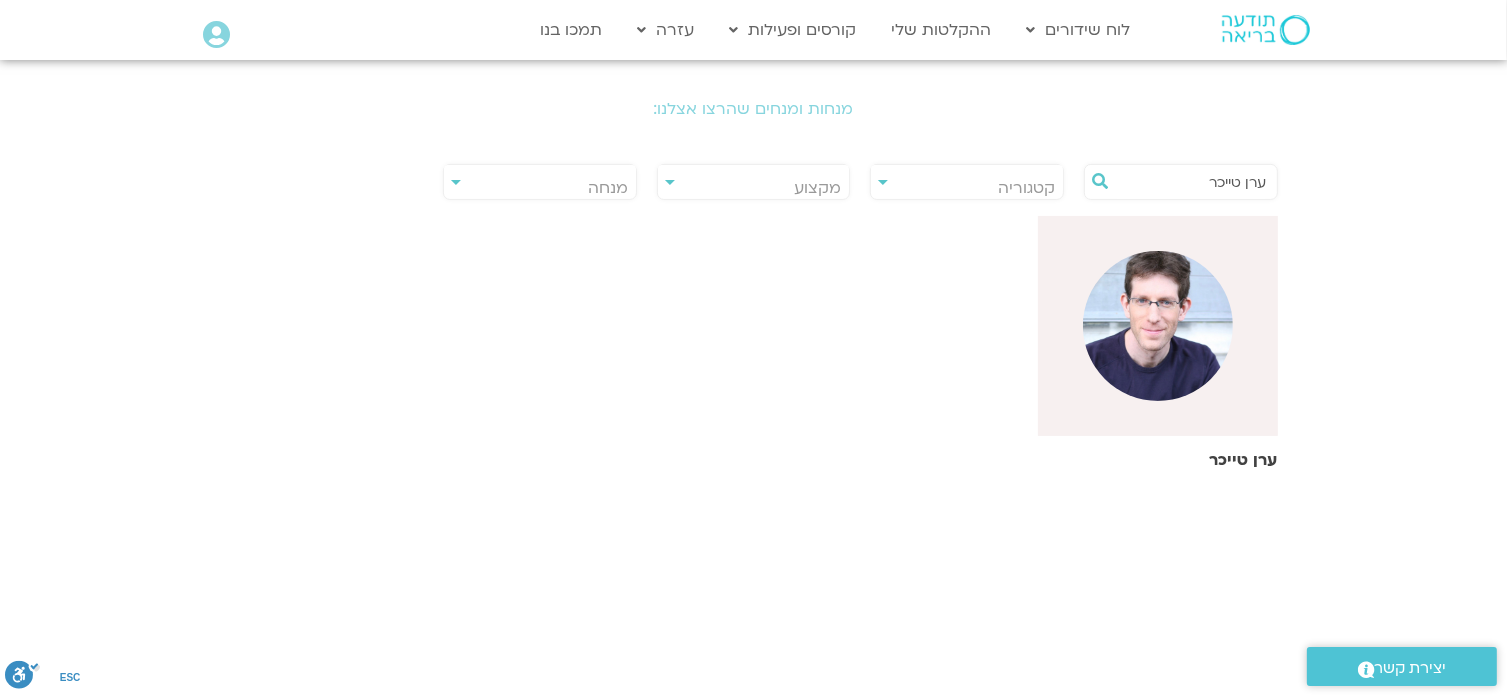 type on "ערן טייכר" 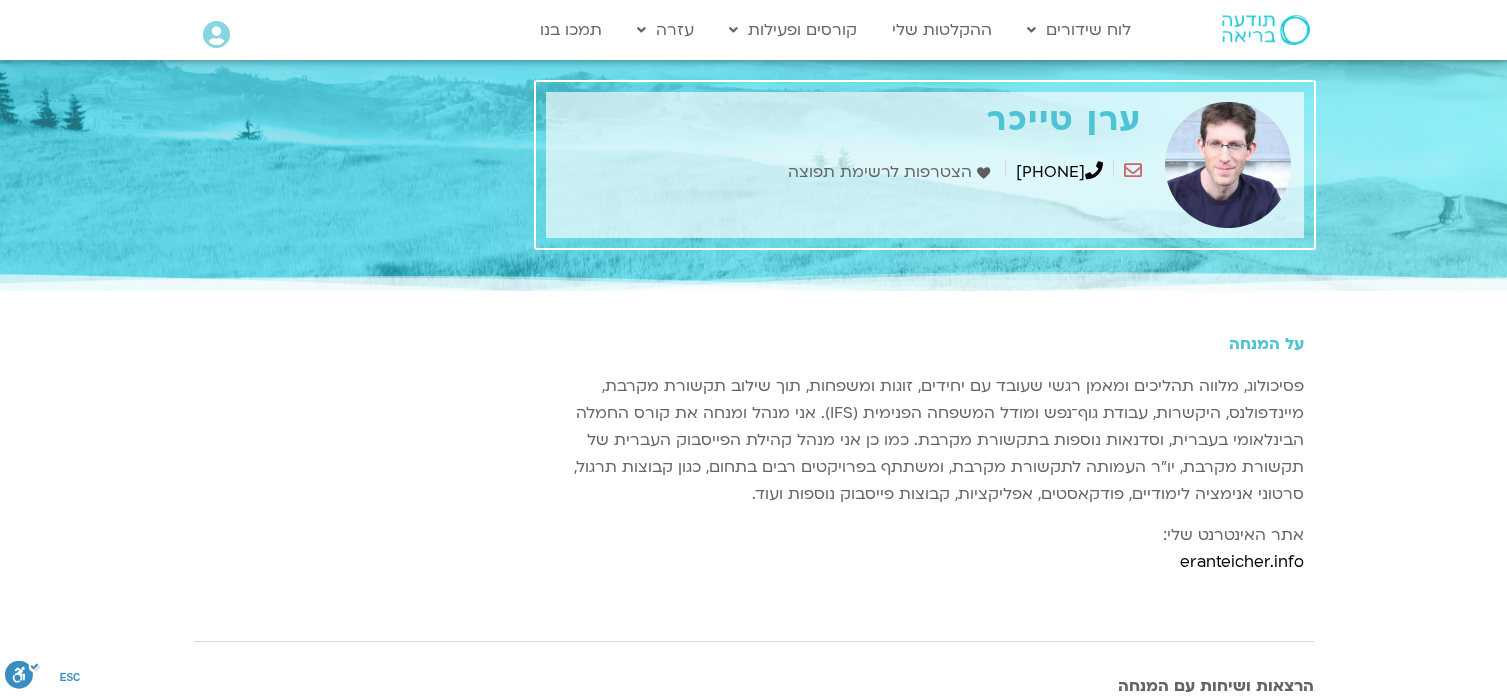scroll, scrollTop: 0, scrollLeft: 0, axis: both 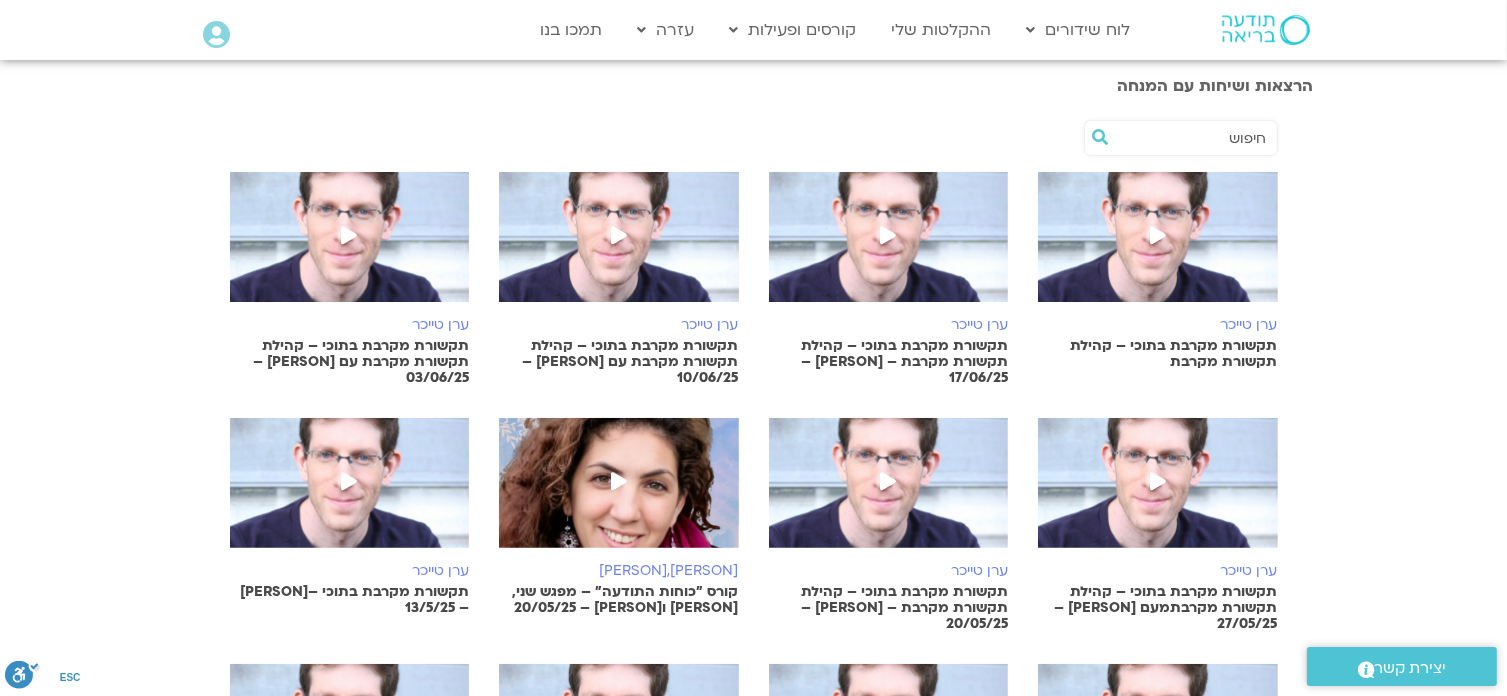 click at bounding box center [1158, 235] 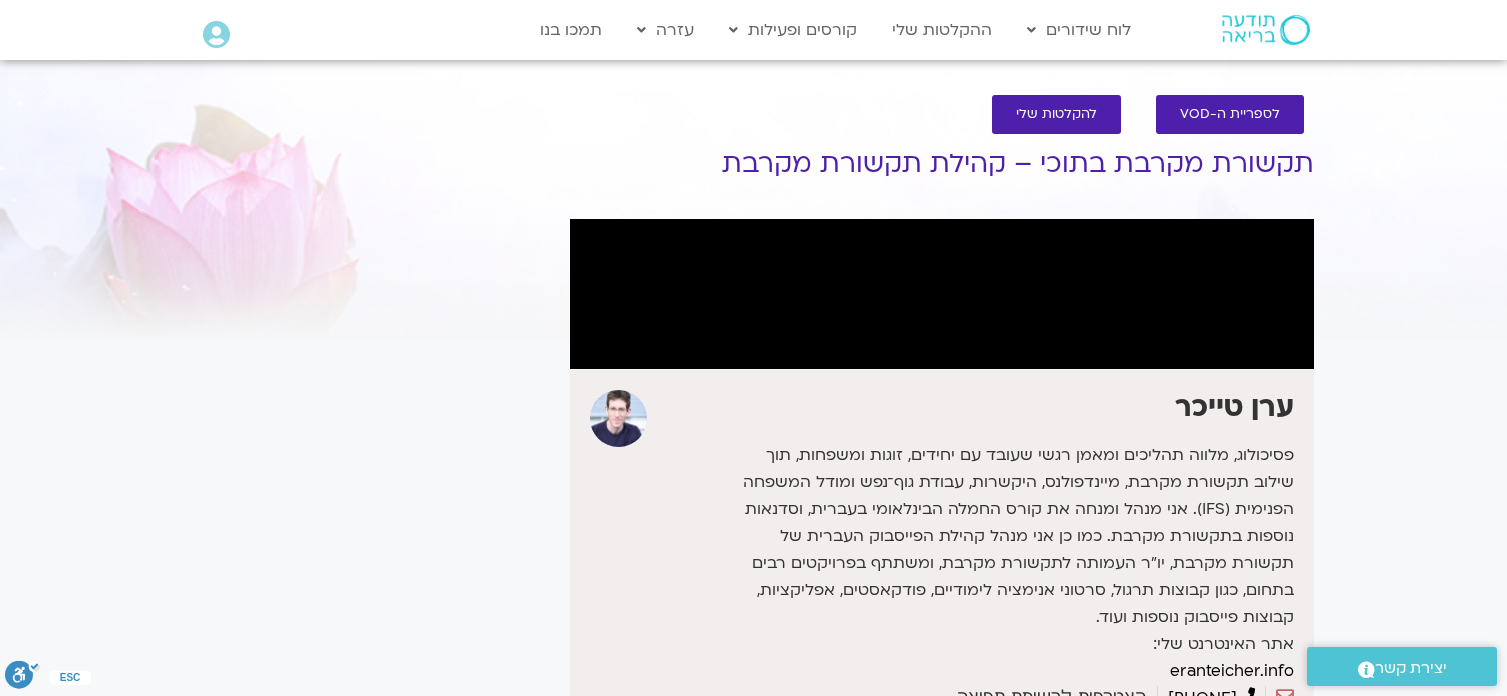 scroll, scrollTop: 0, scrollLeft: 0, axis: both 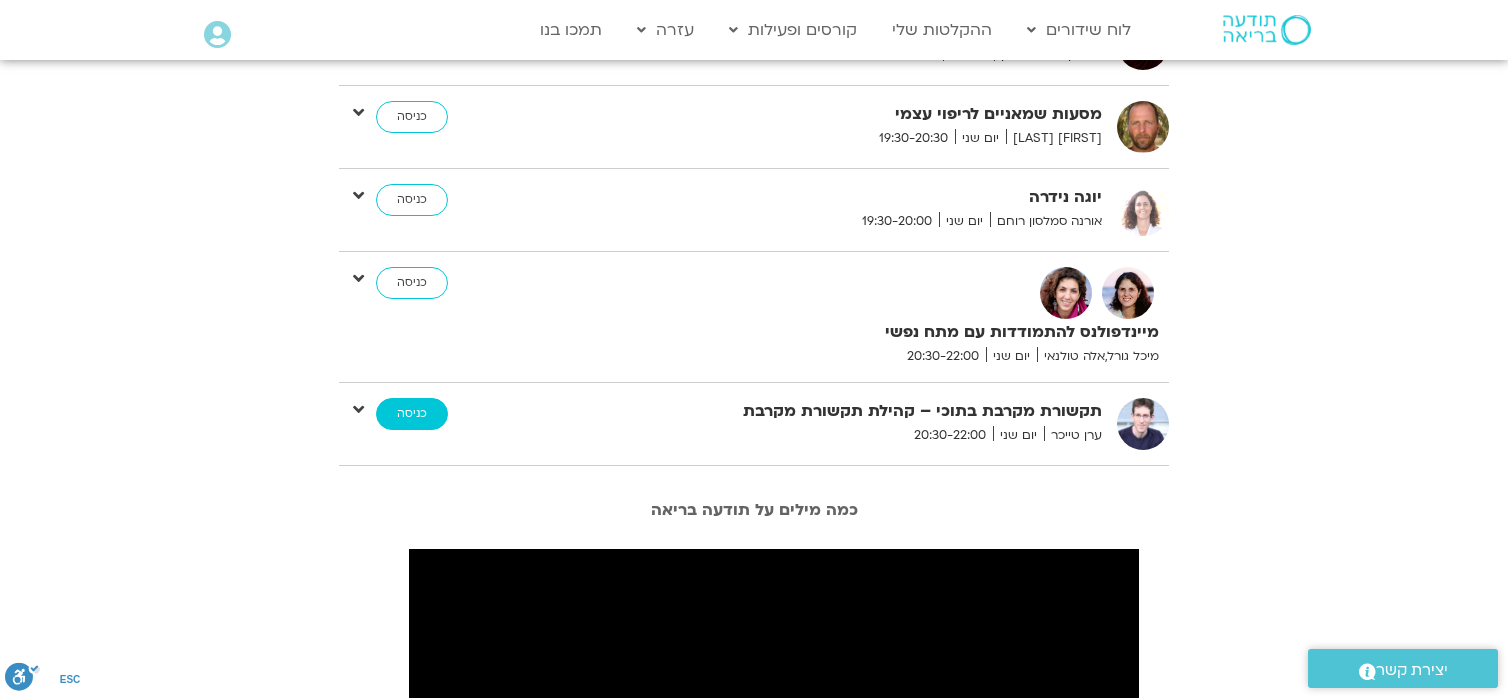 click on "כניסה" at bounding box center [412, 414] 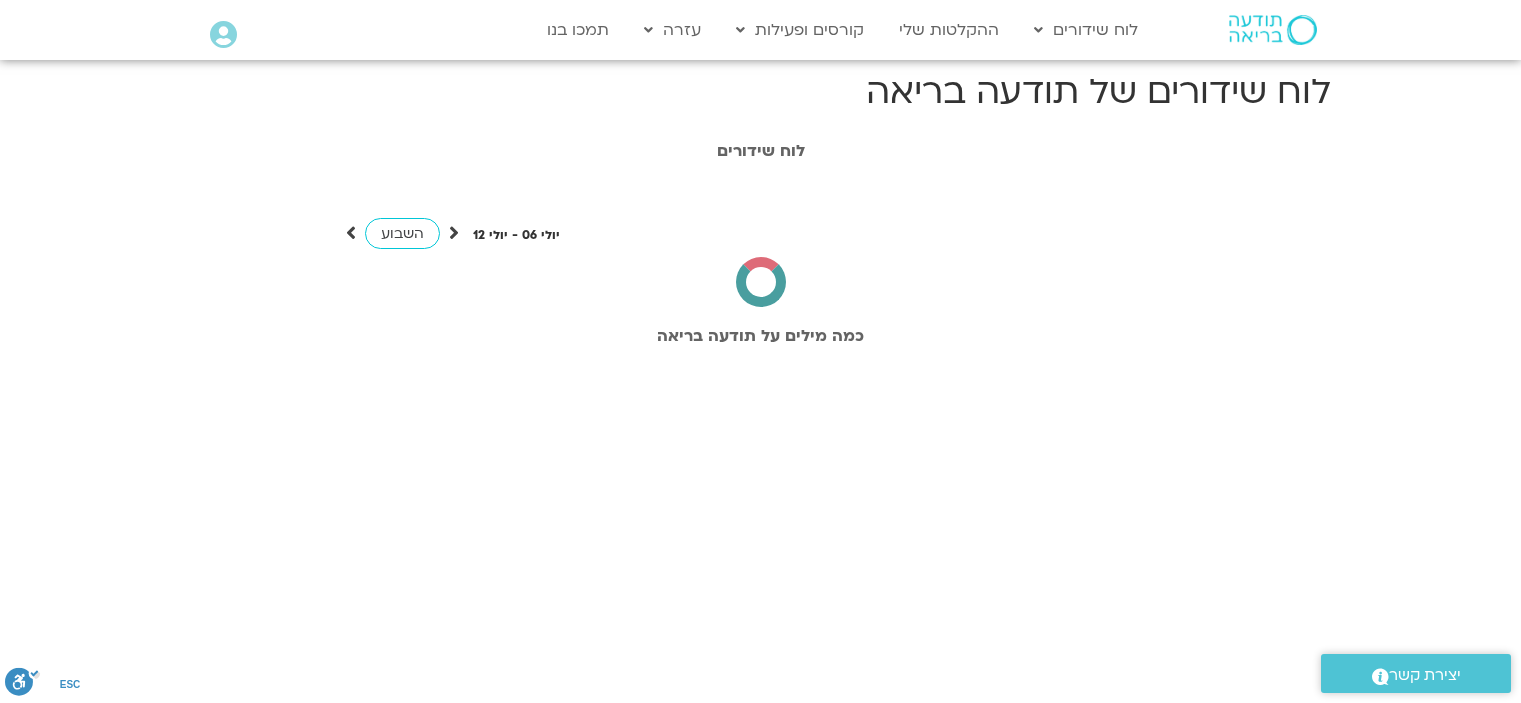 scroll, scrollTop: 0, scrollLeft: 0, axis: both 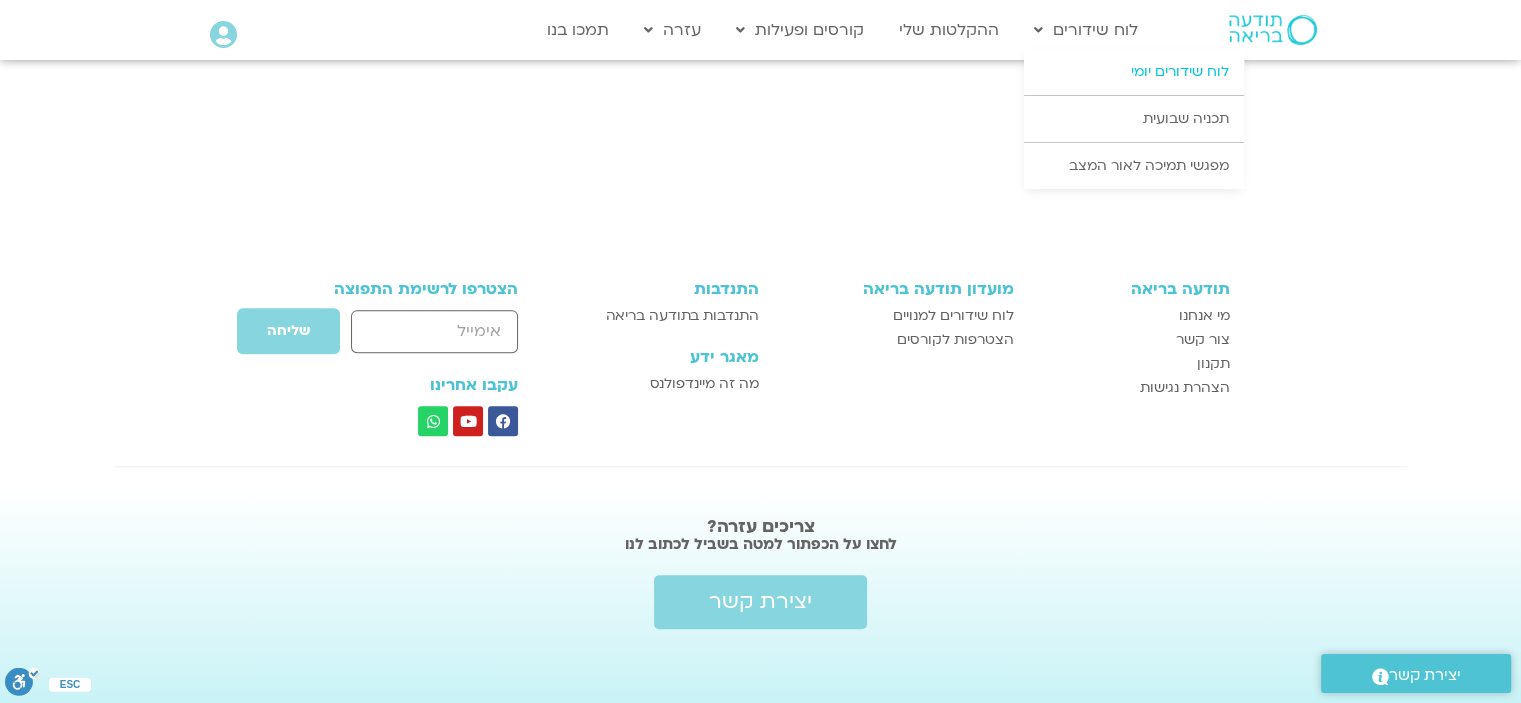 click on "לוח שידורים יומי" at bounding box center (1134, 72) 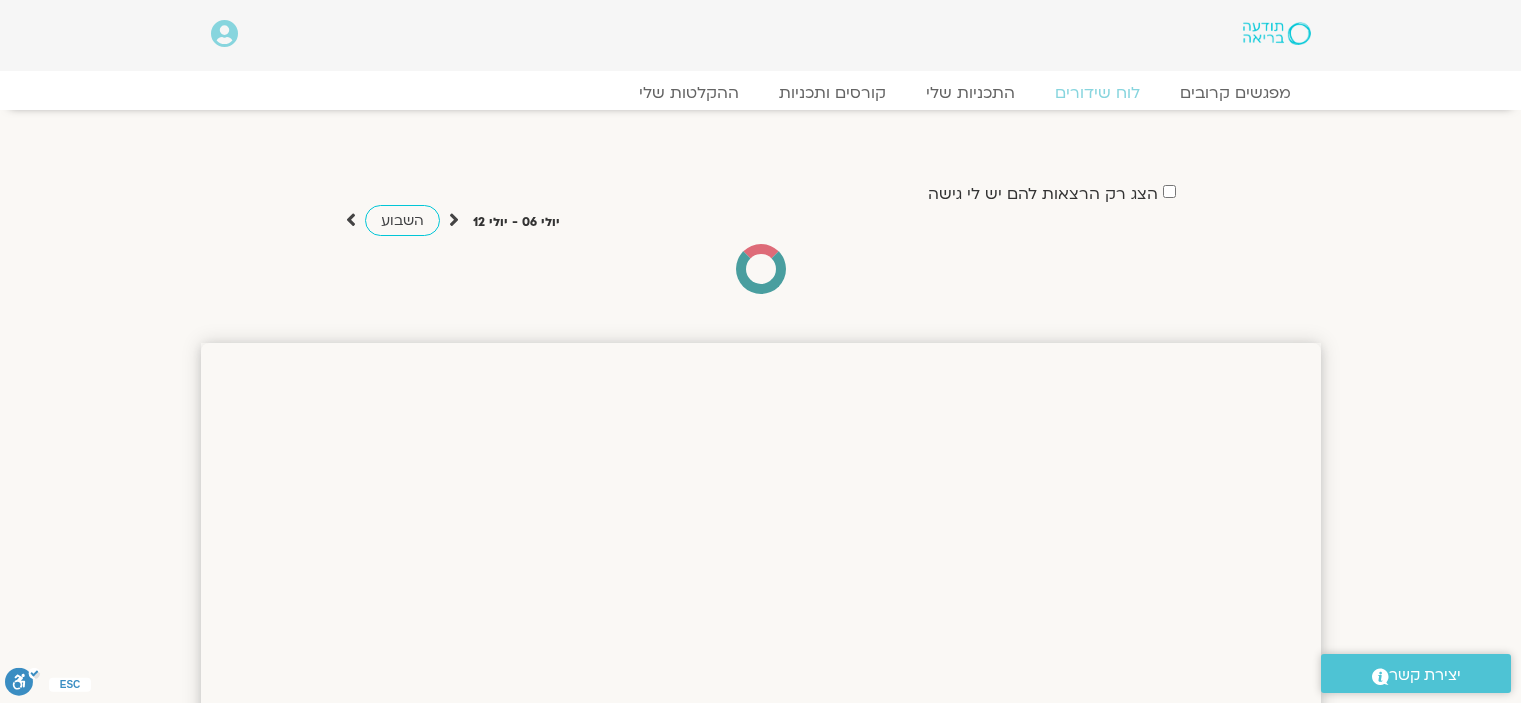 scroll, scrollTop: 0, scrollLeft: 0, axis: both 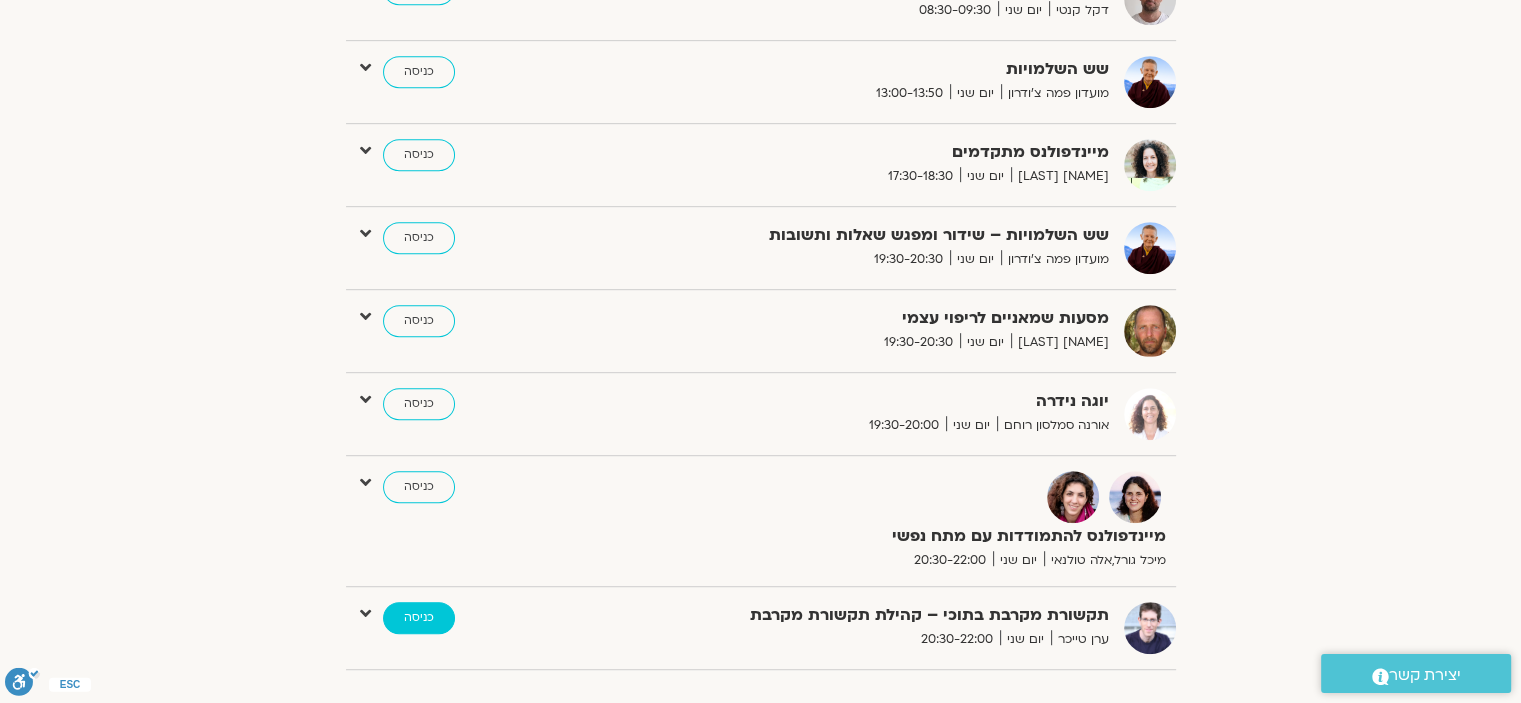 click on "כניסה" at bounding box center [419, 618] 